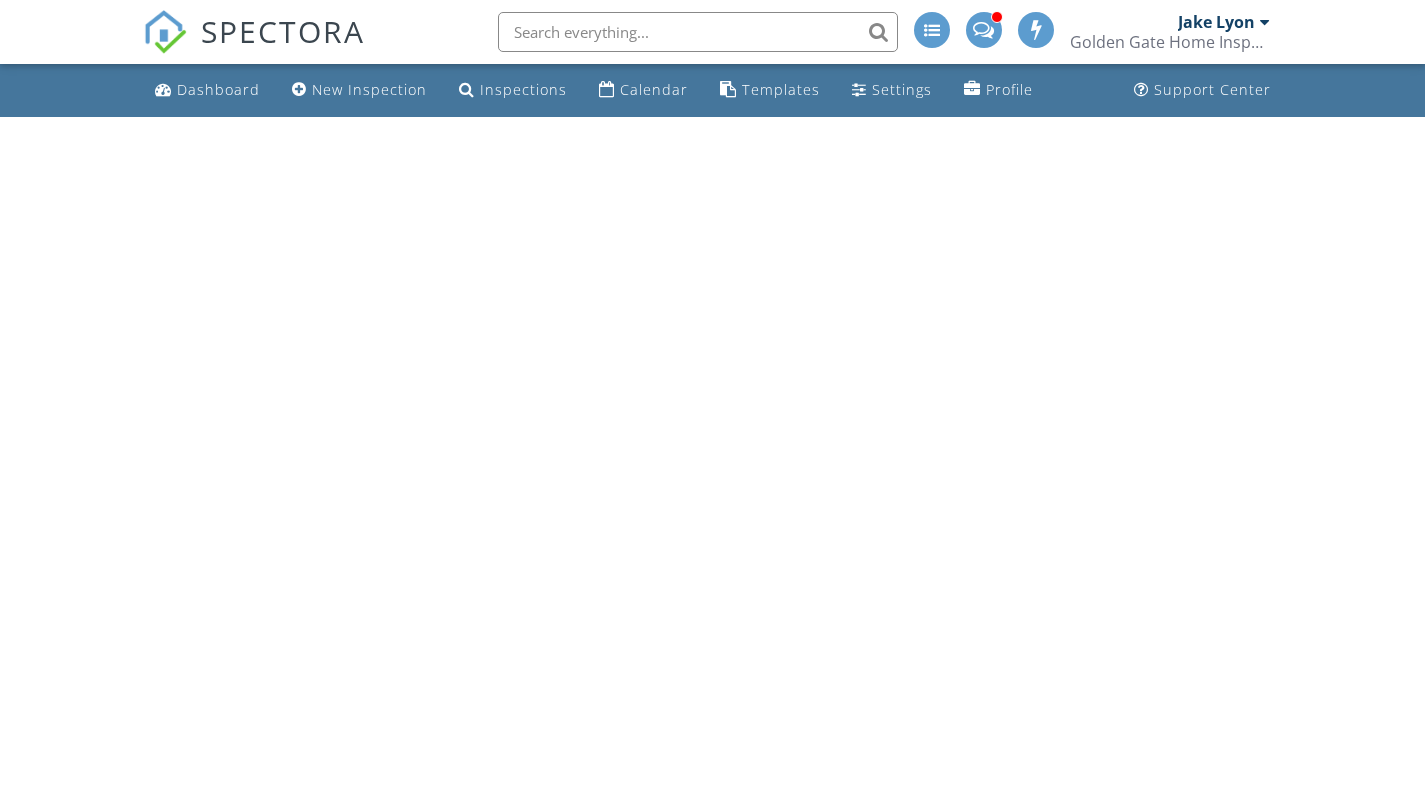 scroll, scrollTop: 0, scrollLeft: 0, axis: both 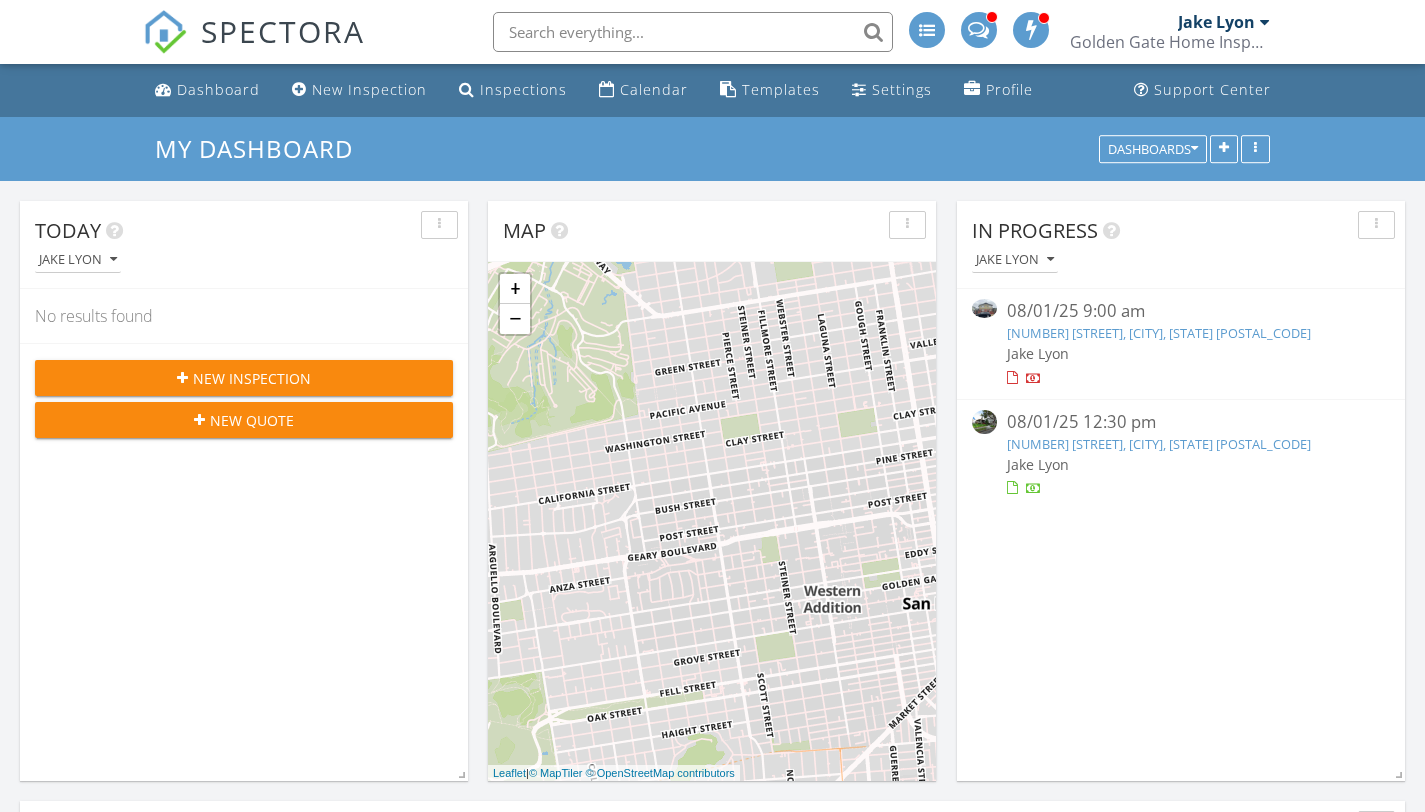 click on "[NUMBER] [STREET], [CITY], [STATE] [POSTAL_CODE]" at bounding box center [1159, 333] 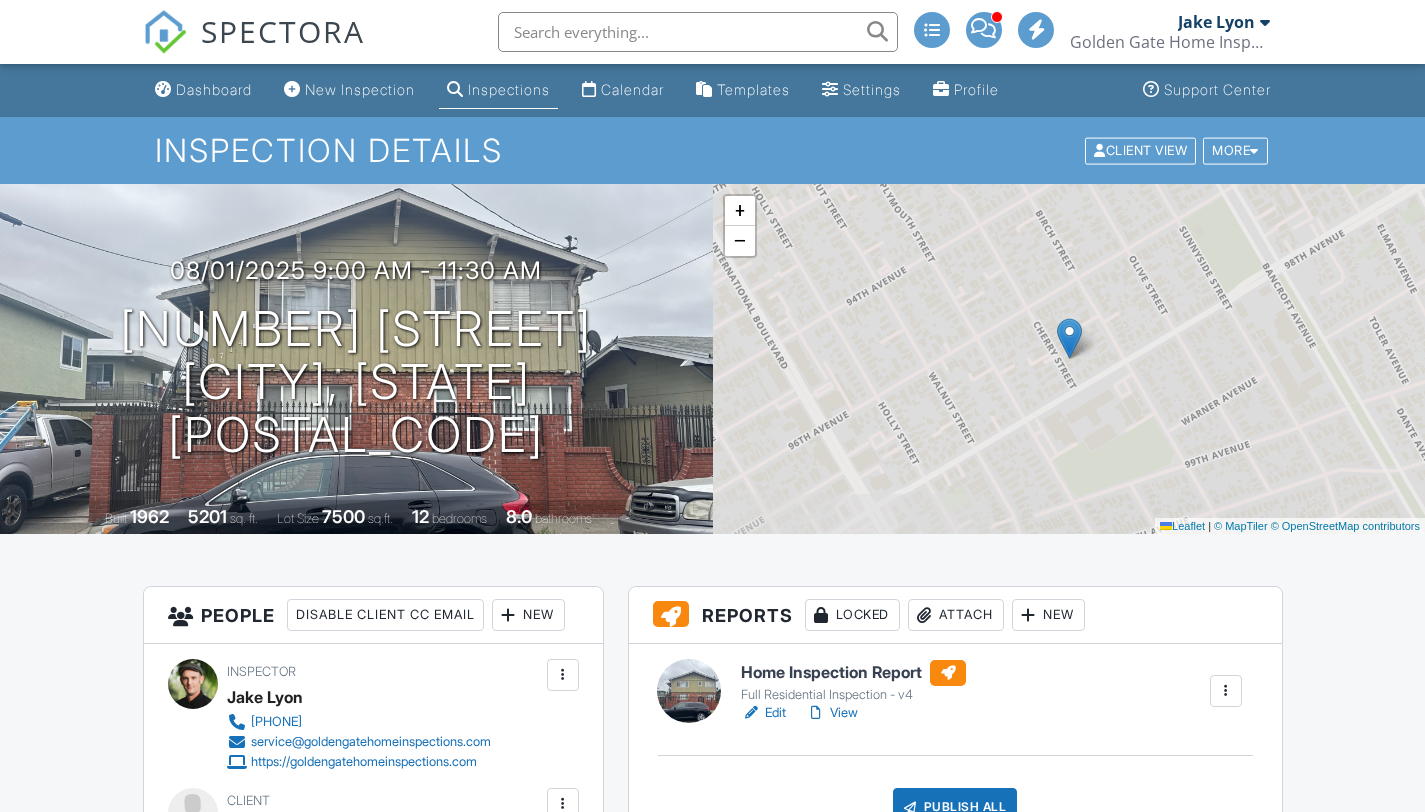 scroll, scrollTop: 0, scrollLeft: 0, axis: both 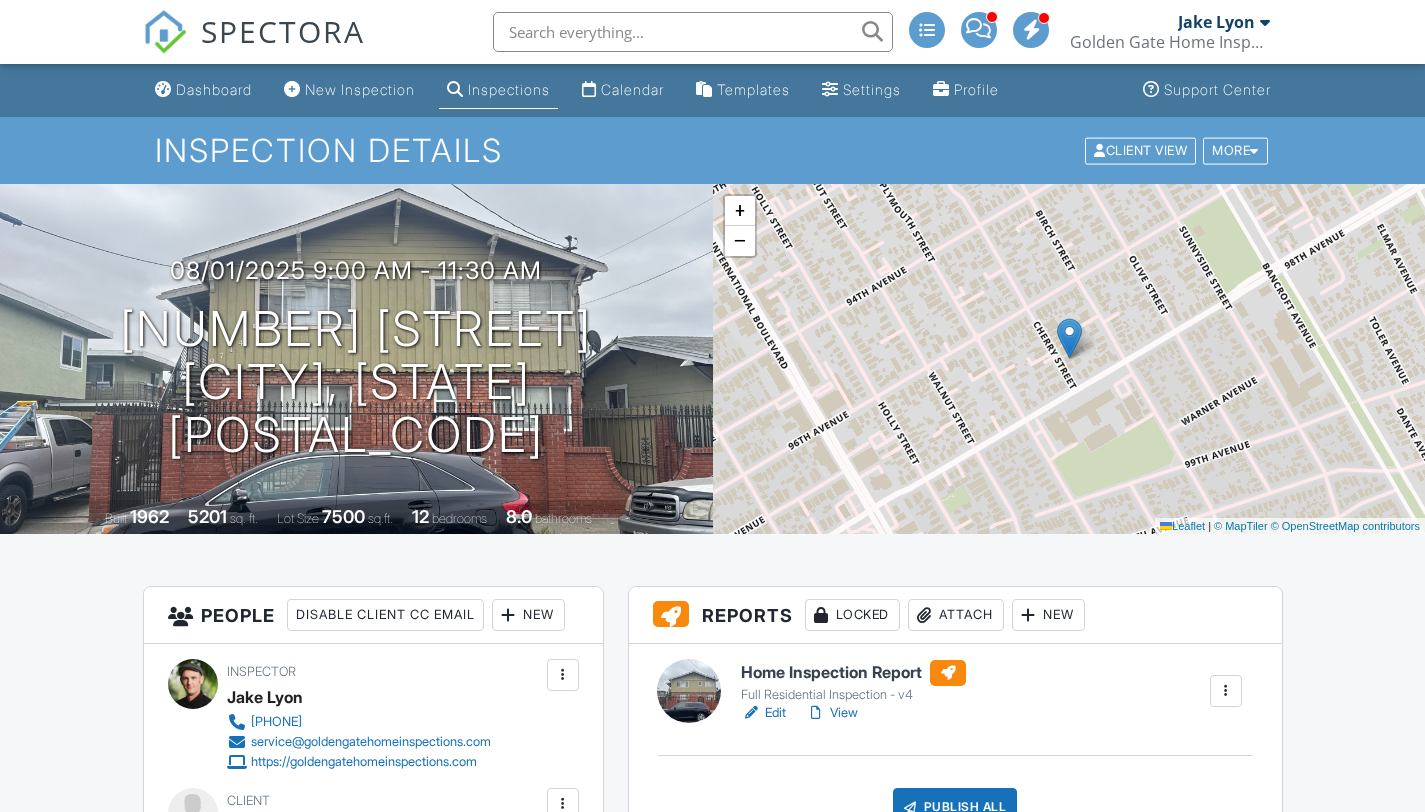 click on "View" at bounding box center [832, 713] 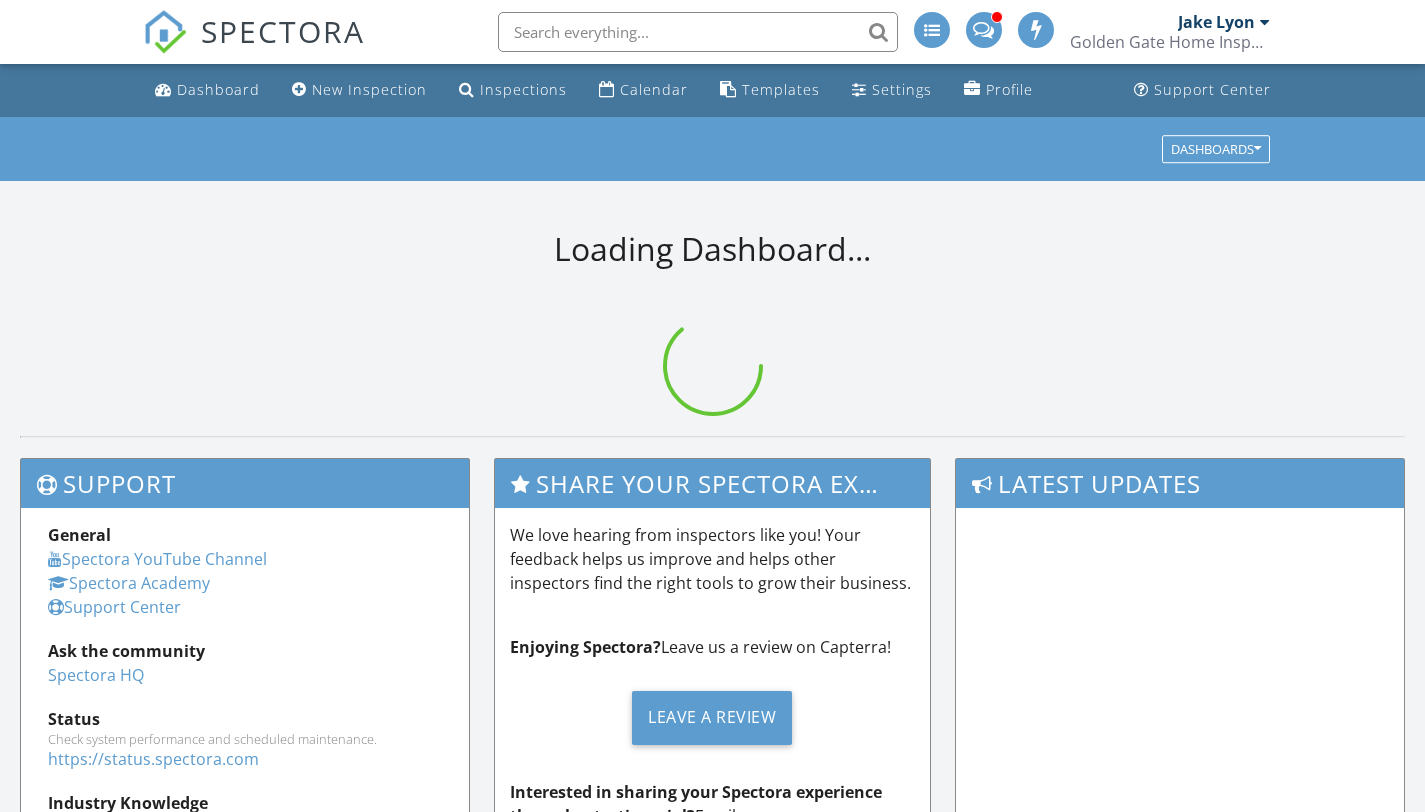 scroll, scrollTop: 0, scrollLeft: 0, axis: both 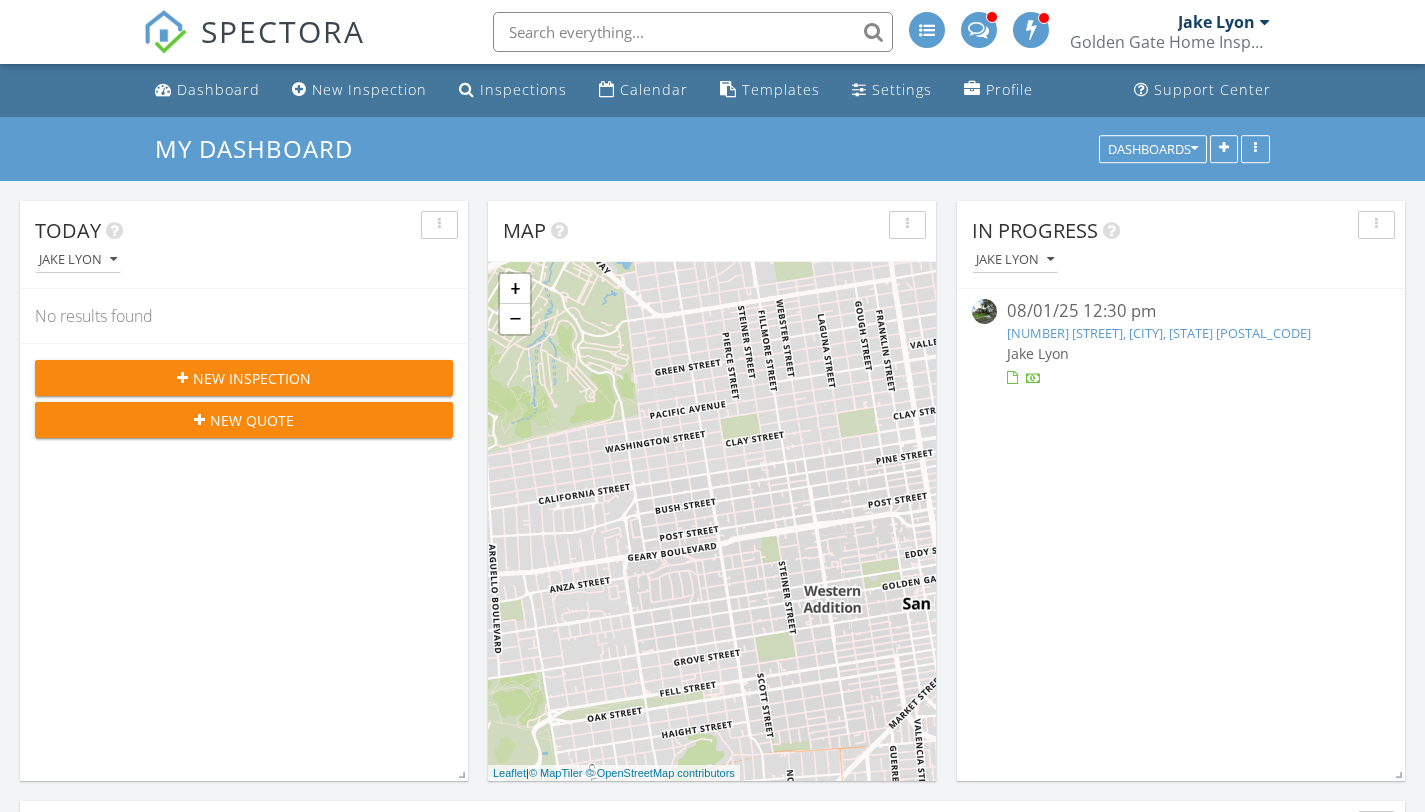click on "Jake Lyon" at bounding box center (1181, 353) 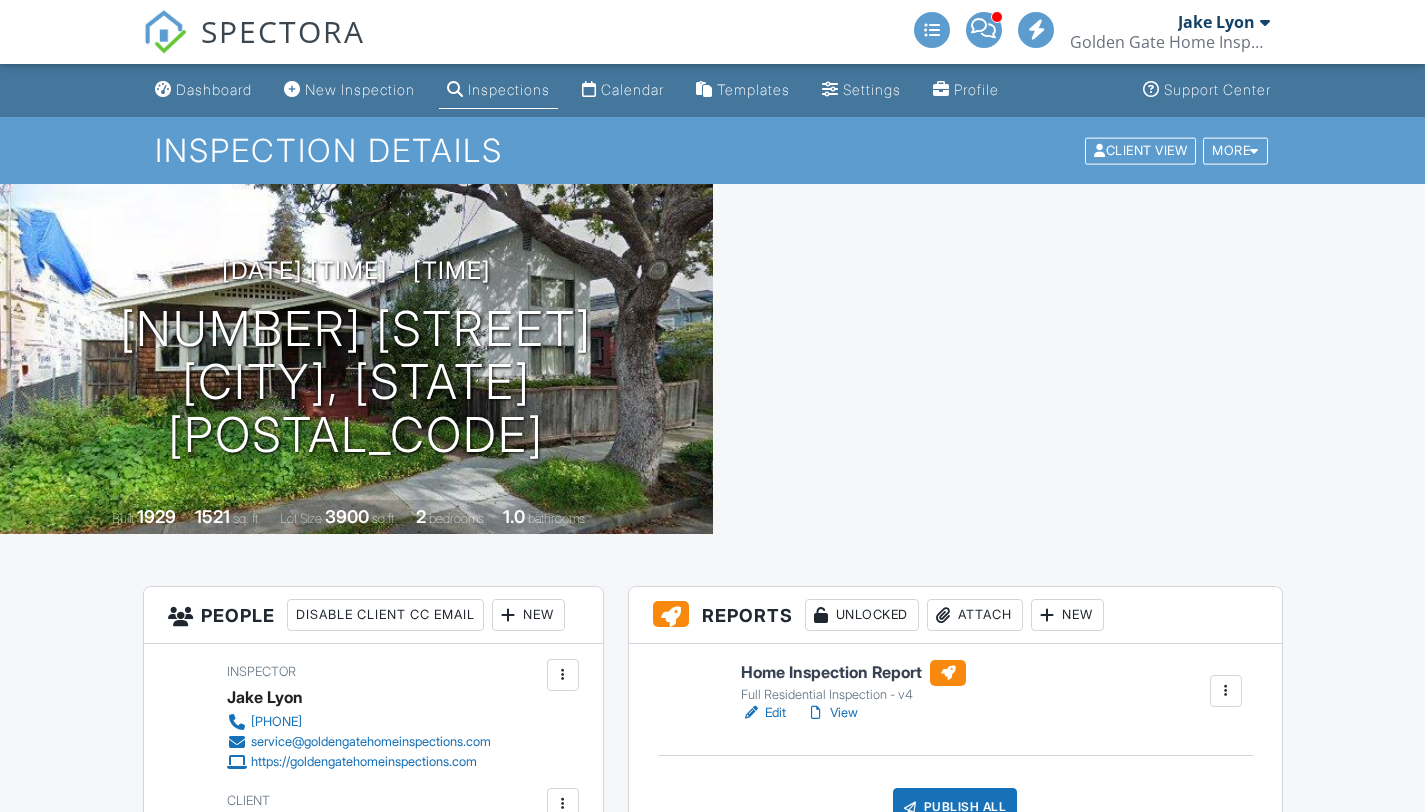 scroll, scrollTop: 0, scrollLeft: 0, axis: both 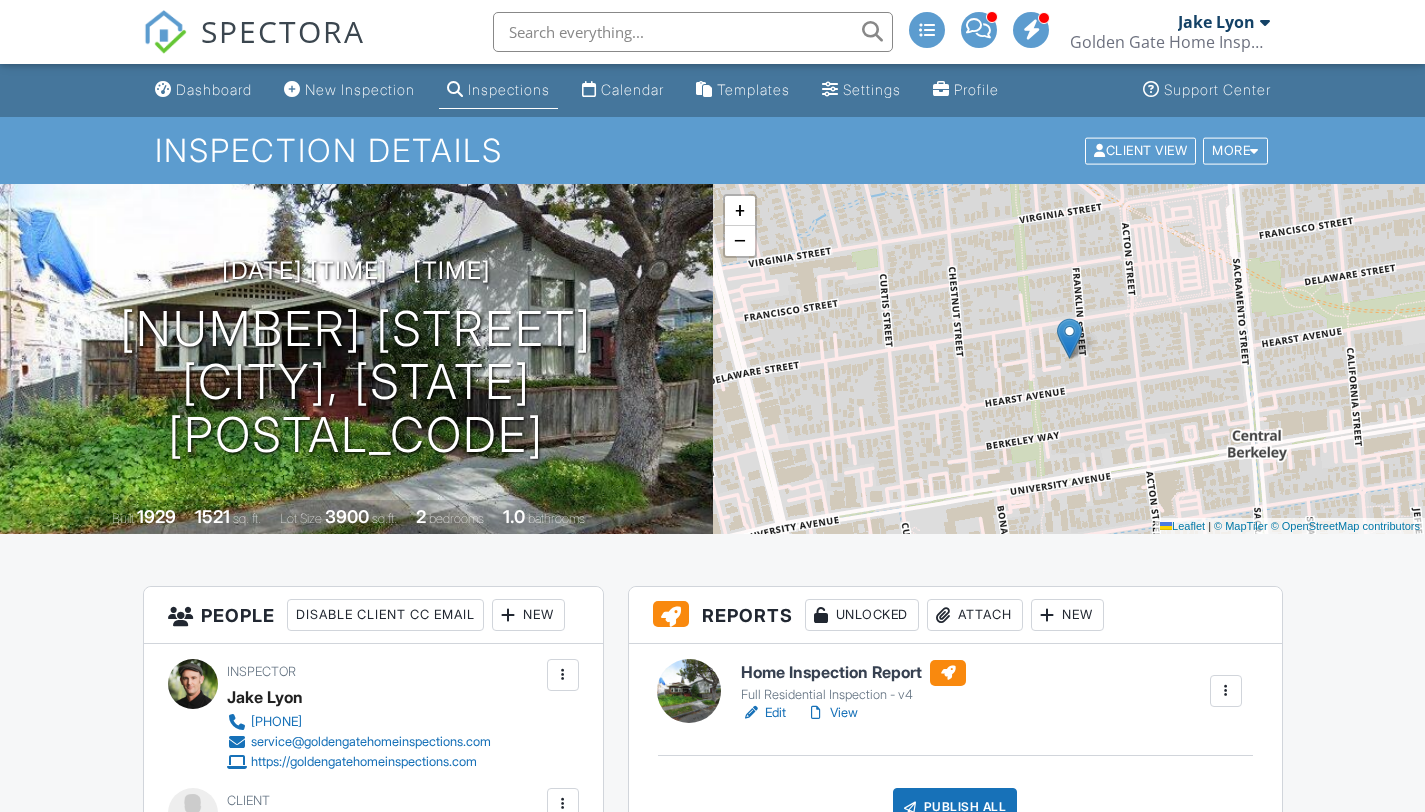 click on "View" at bounding box center (832, 713) 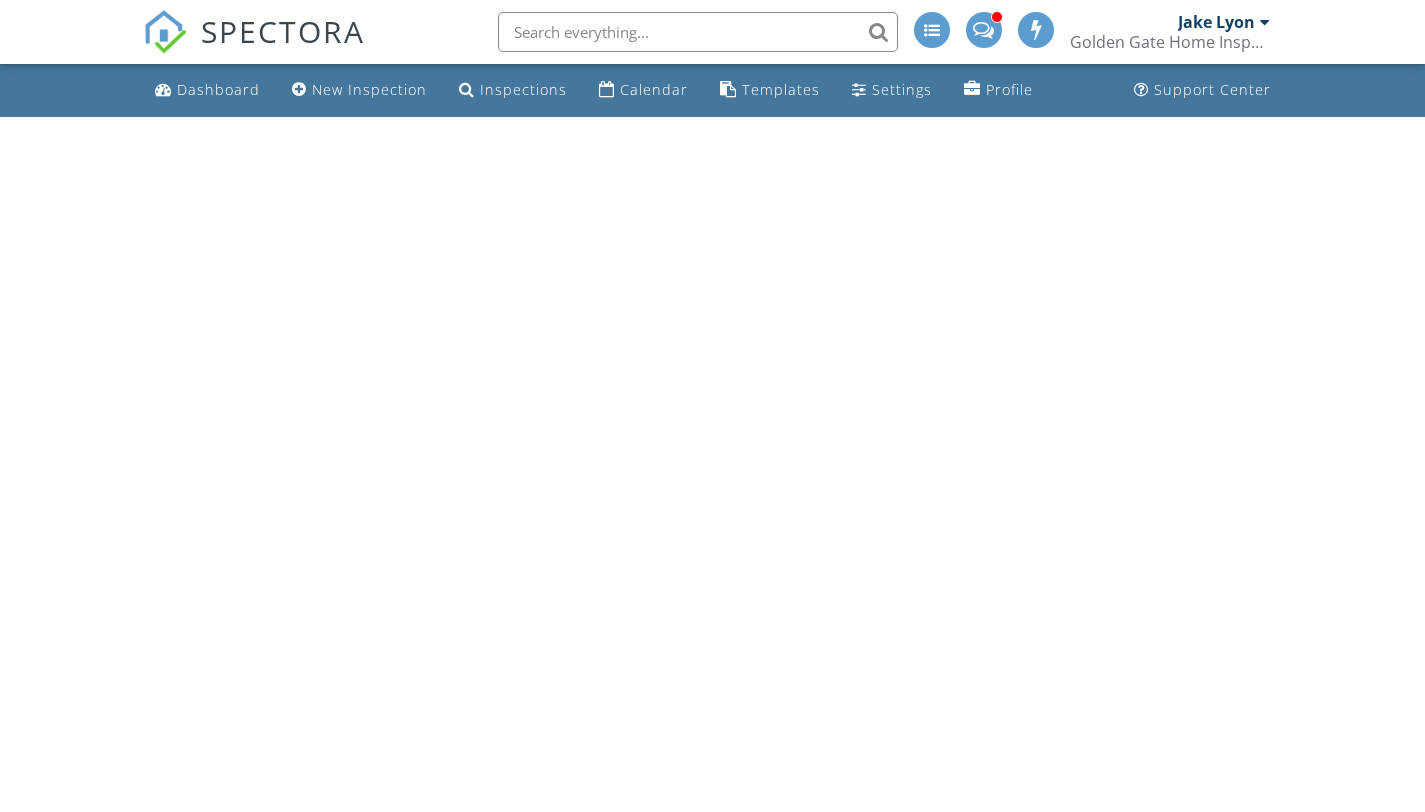 scroll, scrollTop: 0, scrollLeft: 0, axis: both 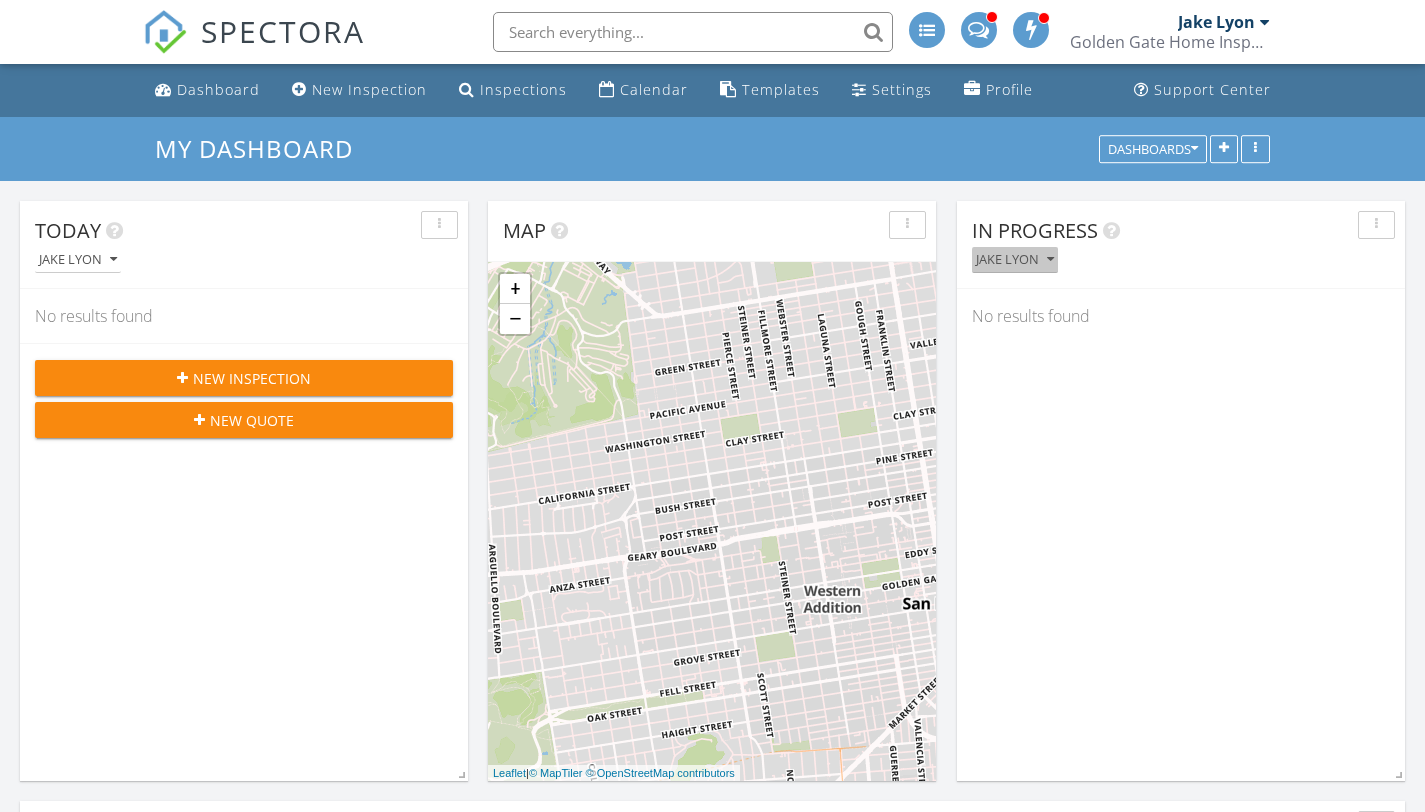 click on "Jake Lyon" at bounding box center (1015, 260) 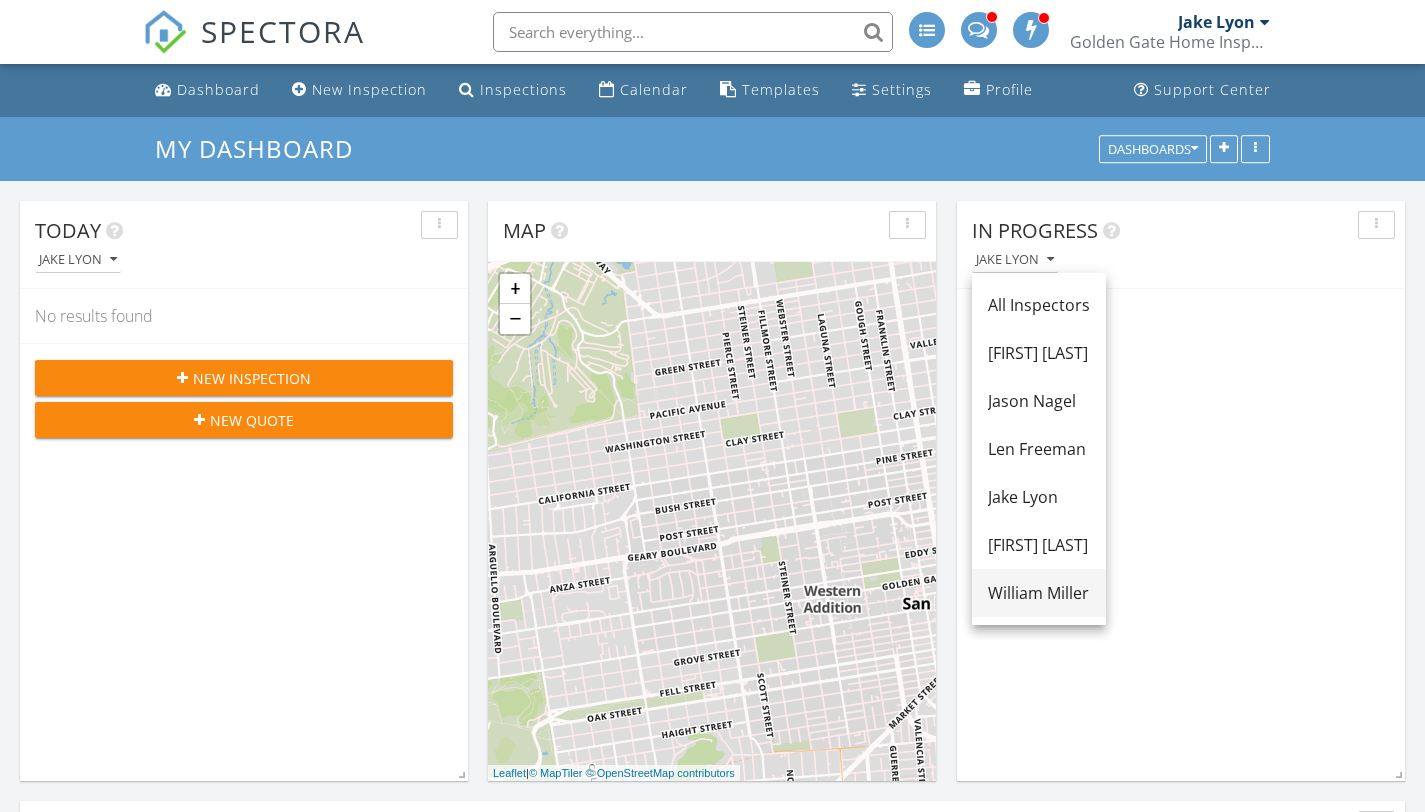 click on "William Miller" at bounding box center (1039, 593) 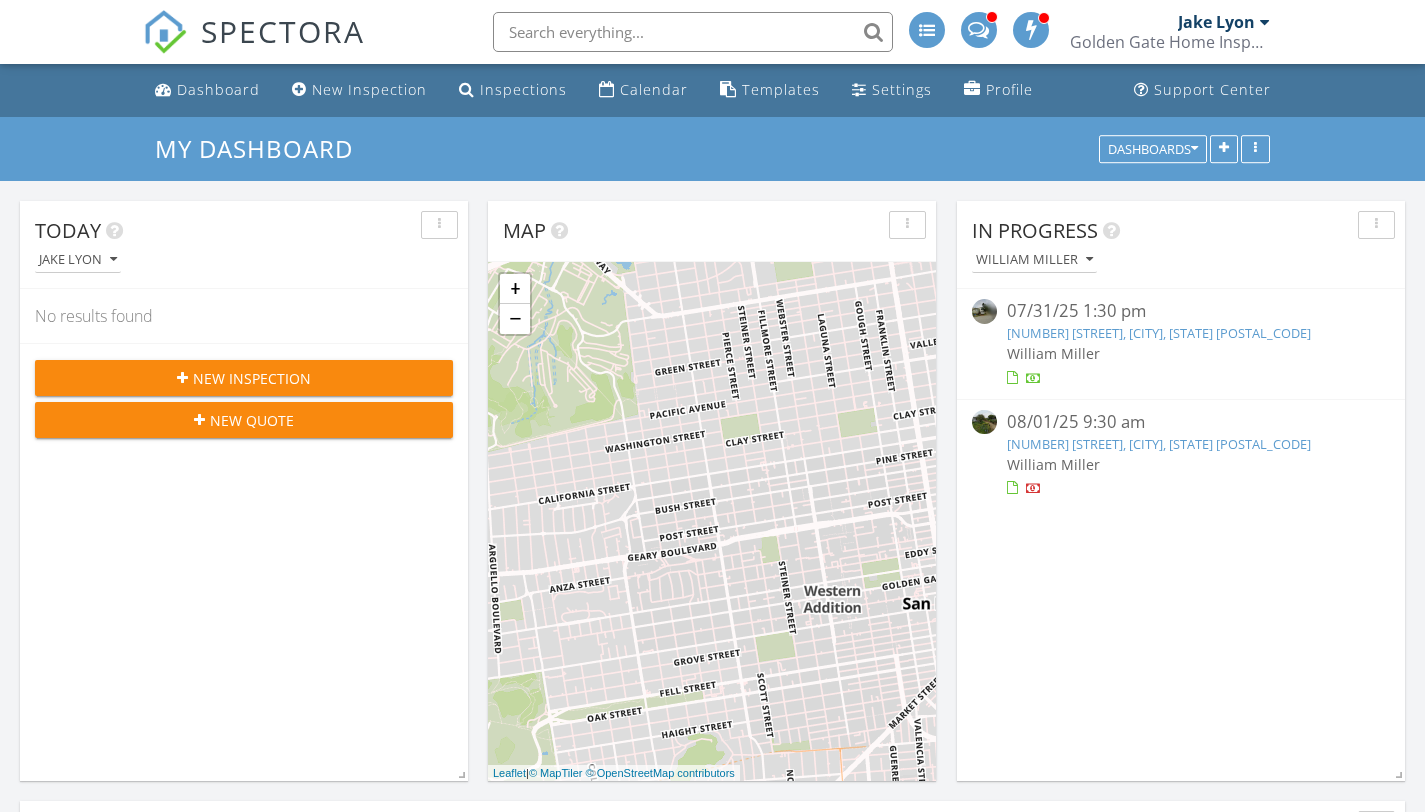 click on "204 Panorama Dr, San Francisco, CA 94131" at bounding box center [1159, 333] 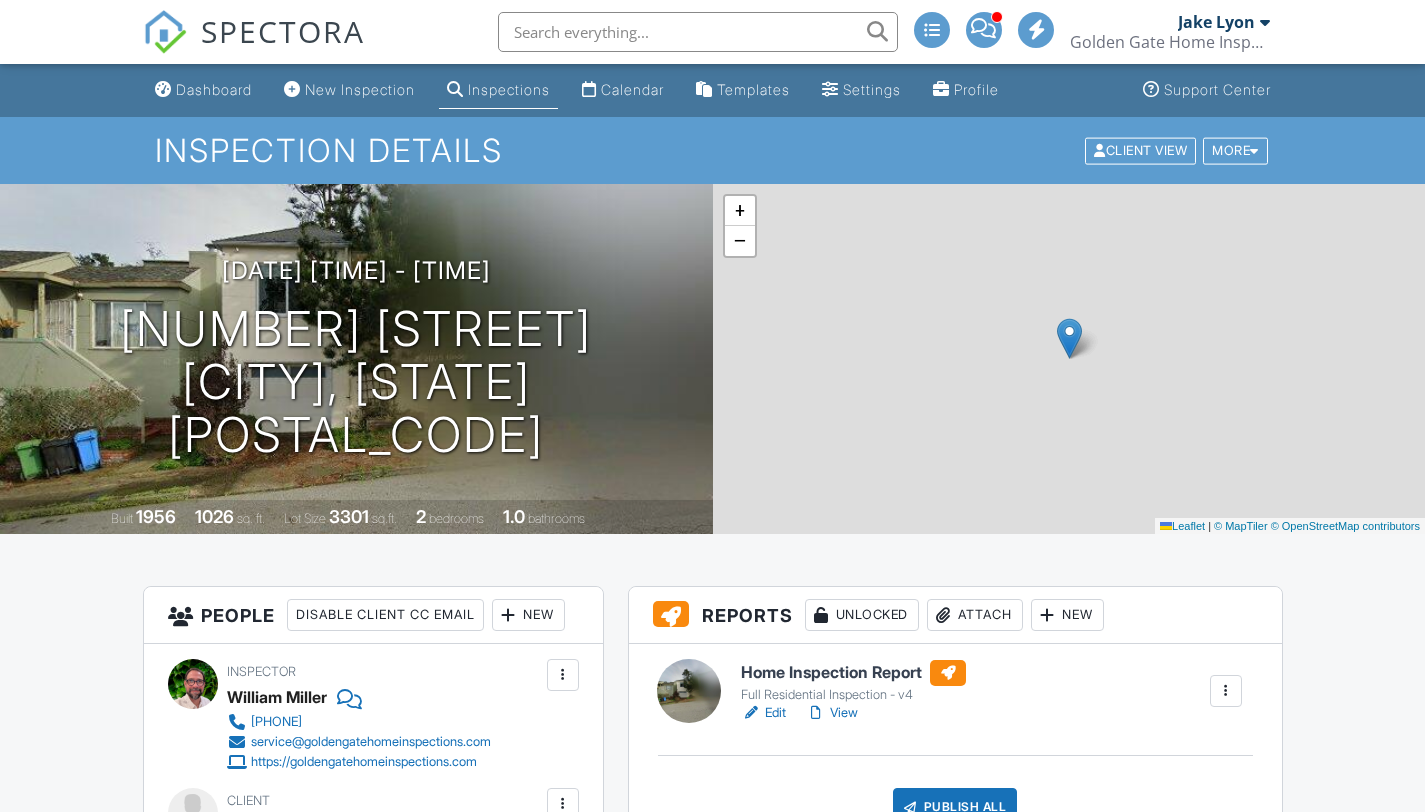 scroll, scrollTop: 0, scrollLeft: 0, axis: both 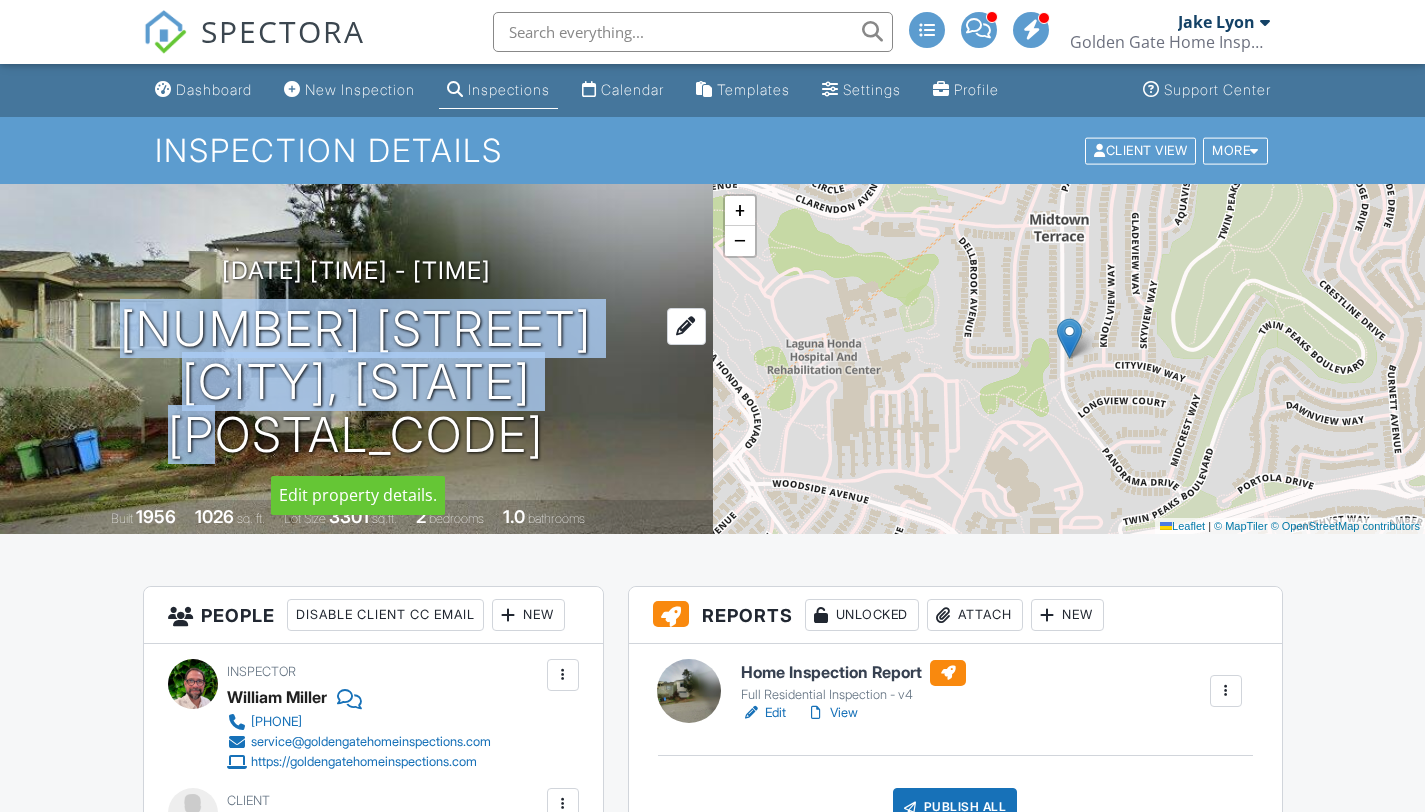 drag, startPoint x: 105, startPoint y: 322, endPoint x: 619, endPoint y: 357, distance: 515.19025 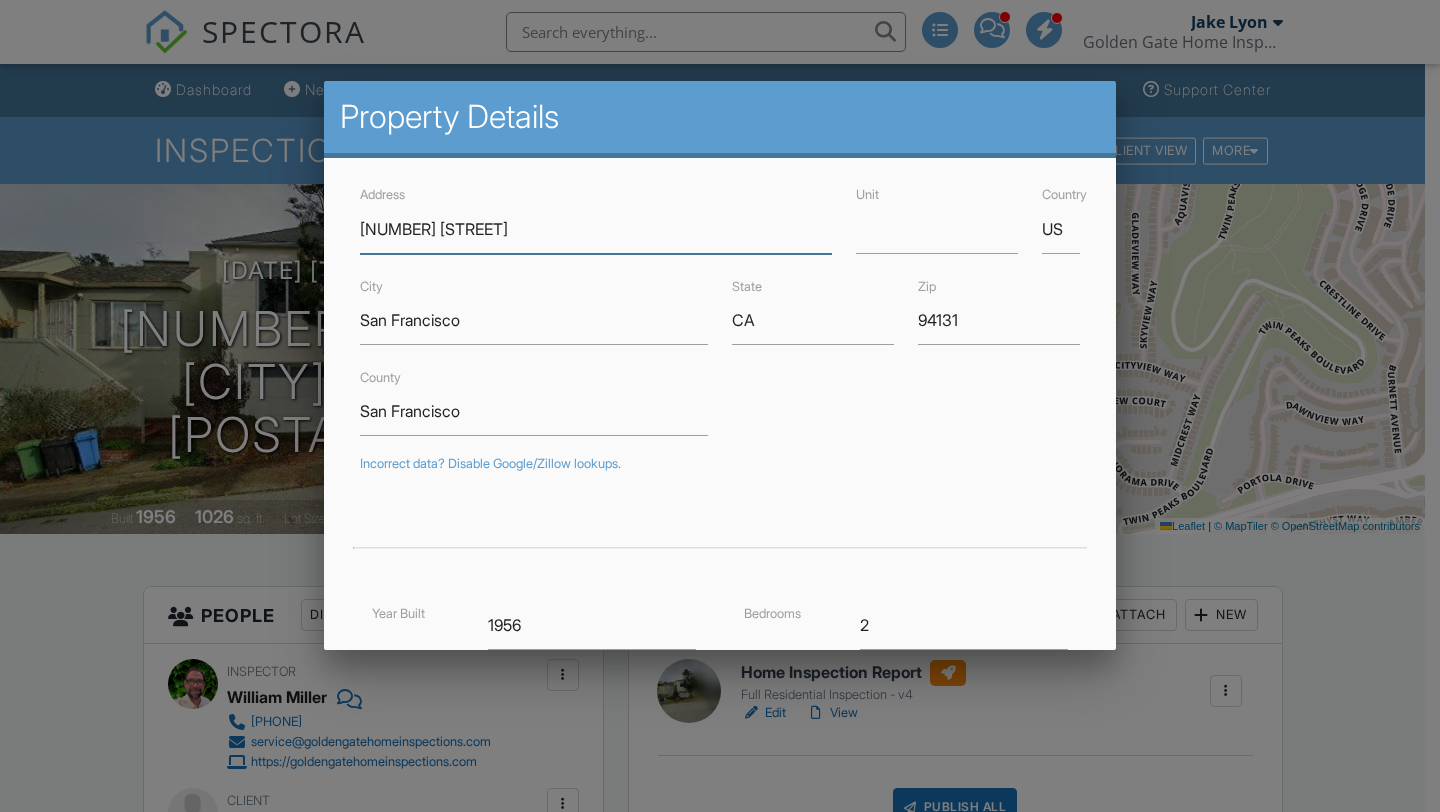 click on "[NUMBER] [STREET]" at bounding box center [596, 229] 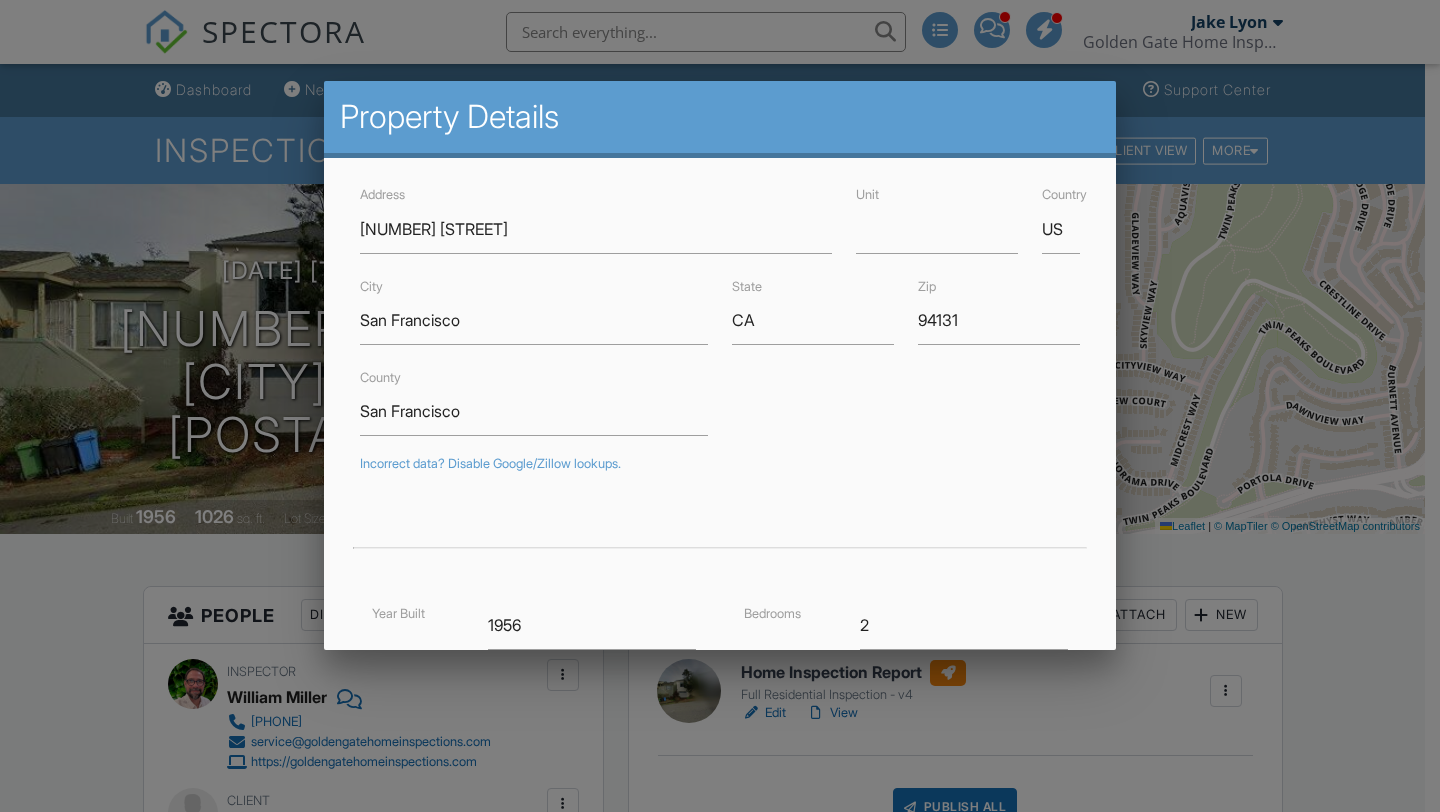 drag, startPoint x: 345, startPoint y: 218, endPoint x: 472, endPoint y: 231, distance: 127.66362 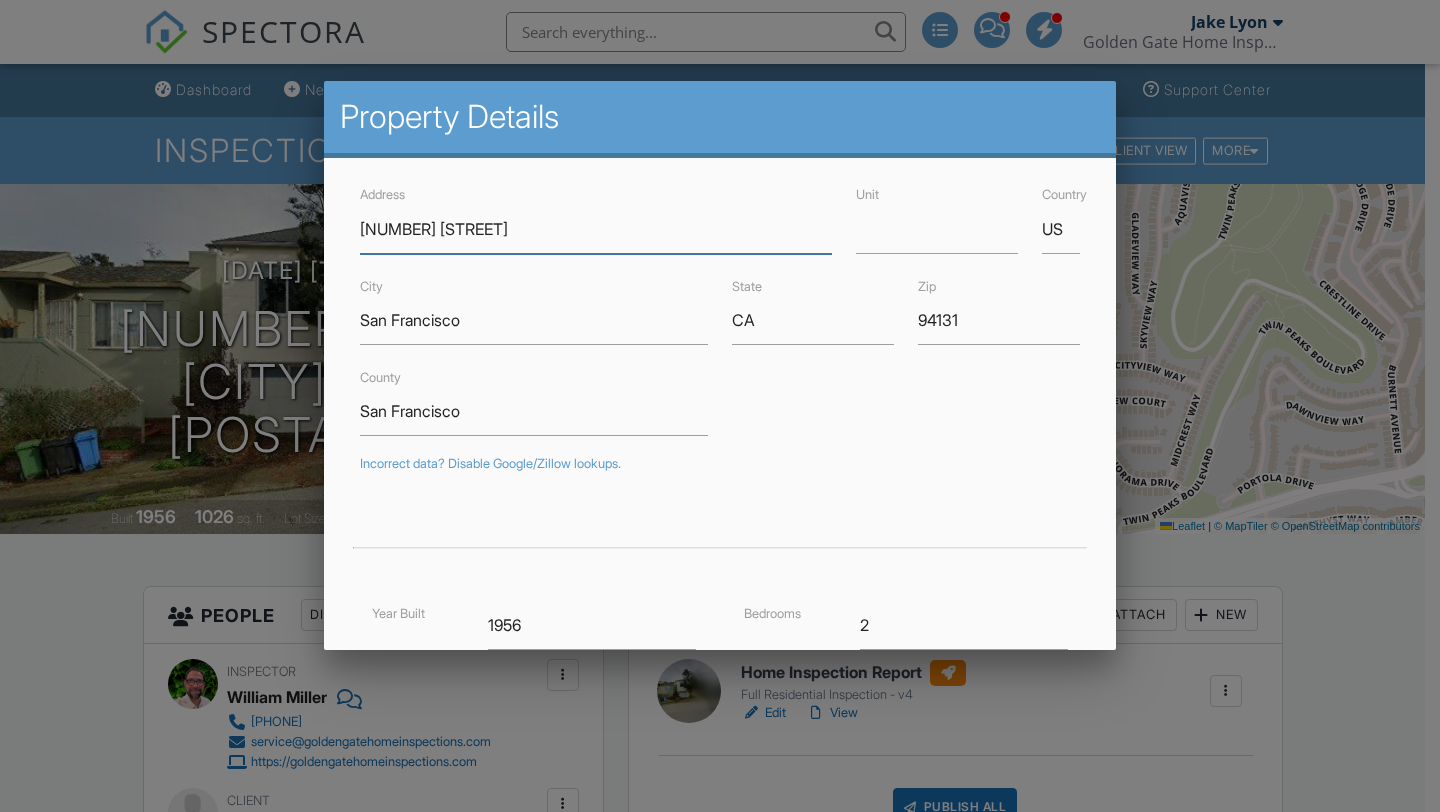 drag, startPoint x: 361, startPoint y: 230, endPoint x: 523, endPoint y: 235, distance: 162.07715 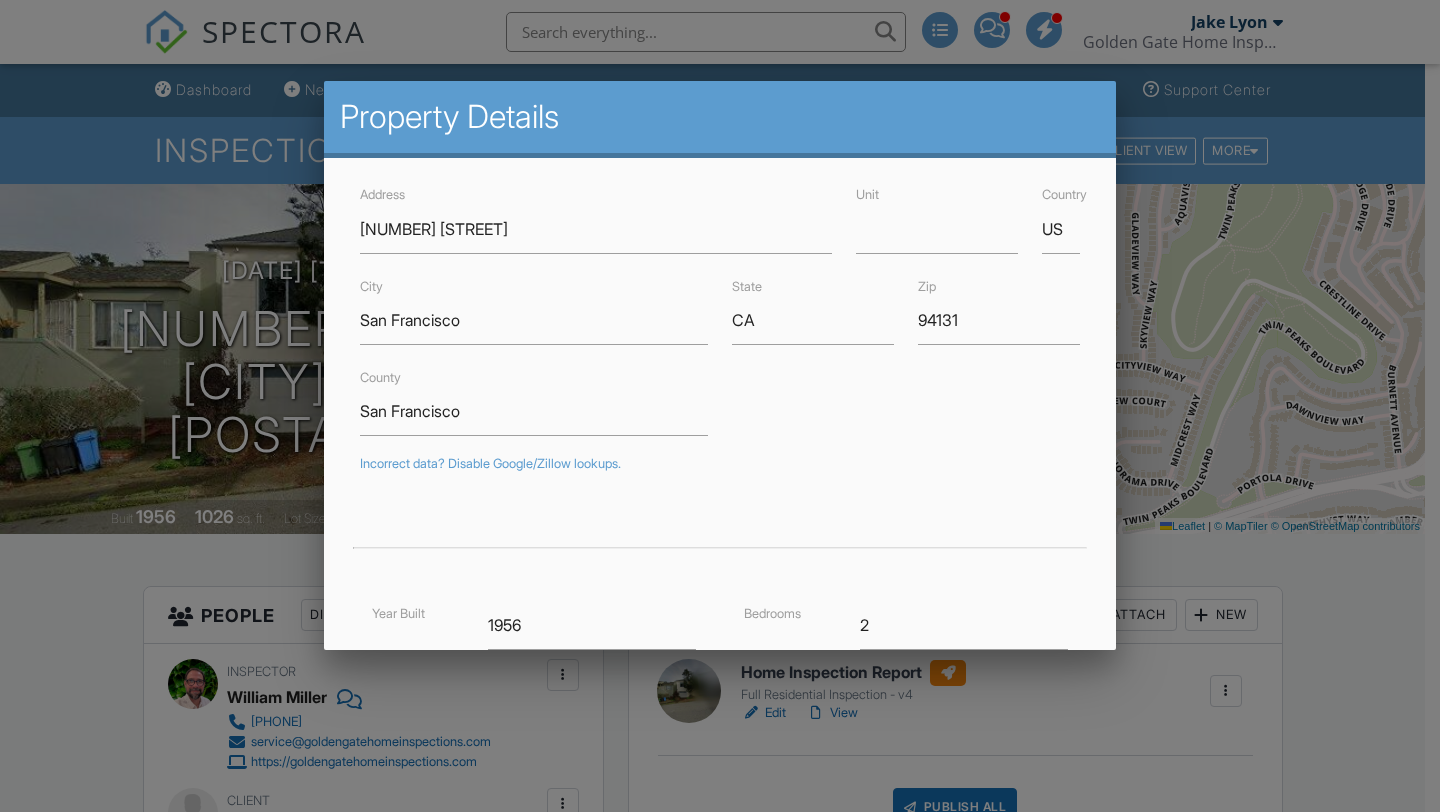 click at bounding box center [720, 407] 